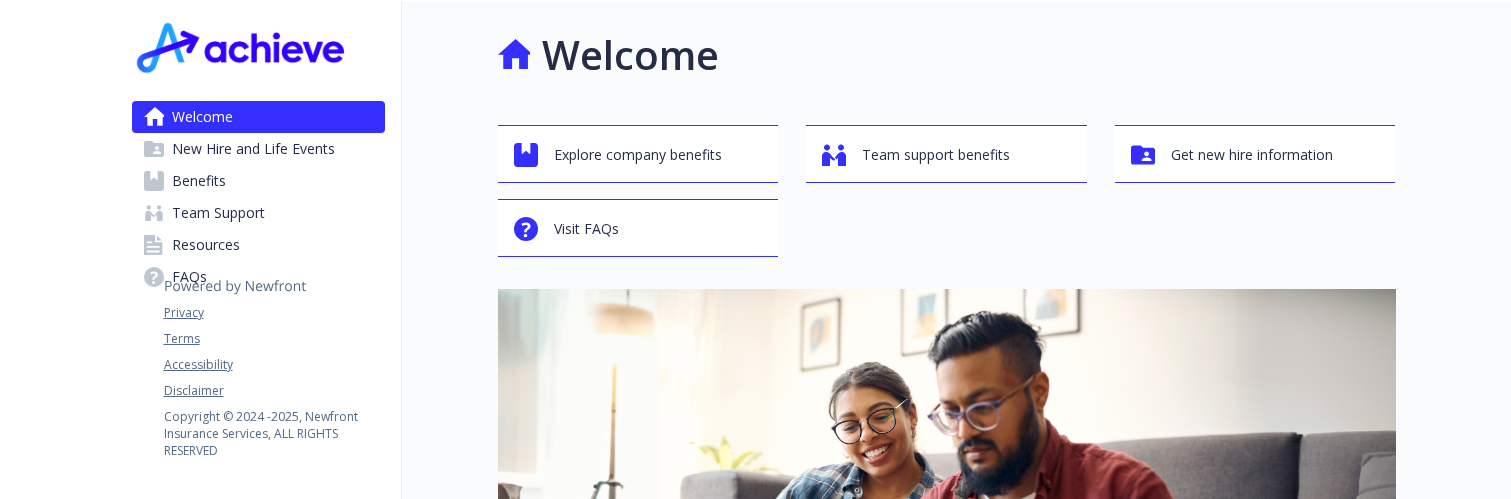 scroll, scrollTop: 0, scrollLeft: 0, axis: both 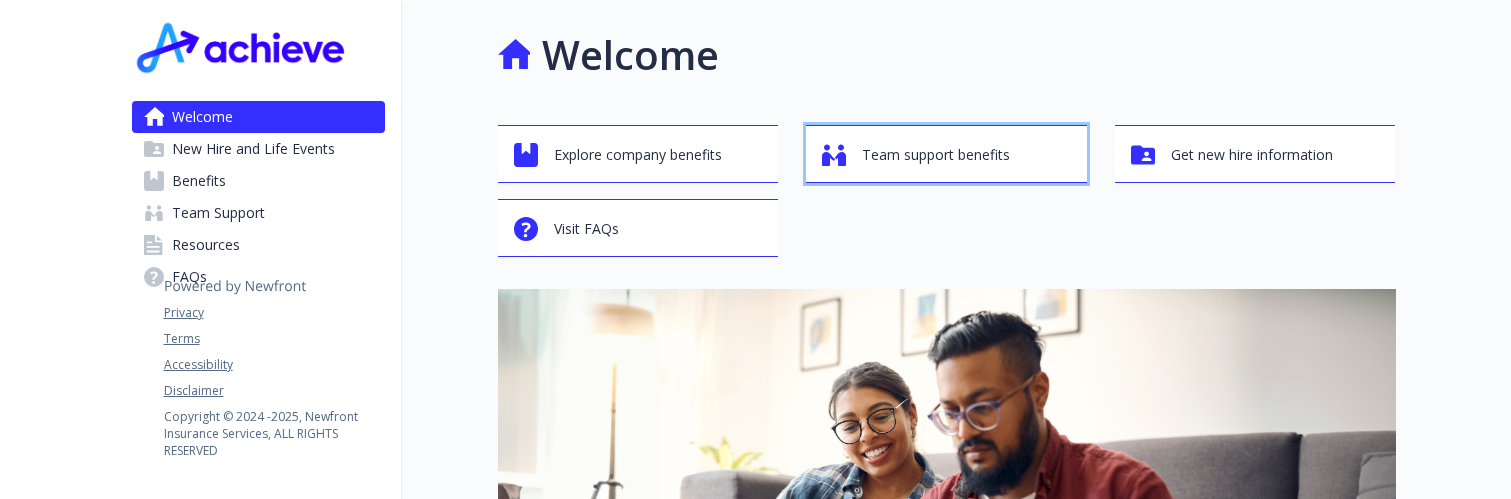 click on "Team support benefits" at bounding box center (936, 155) 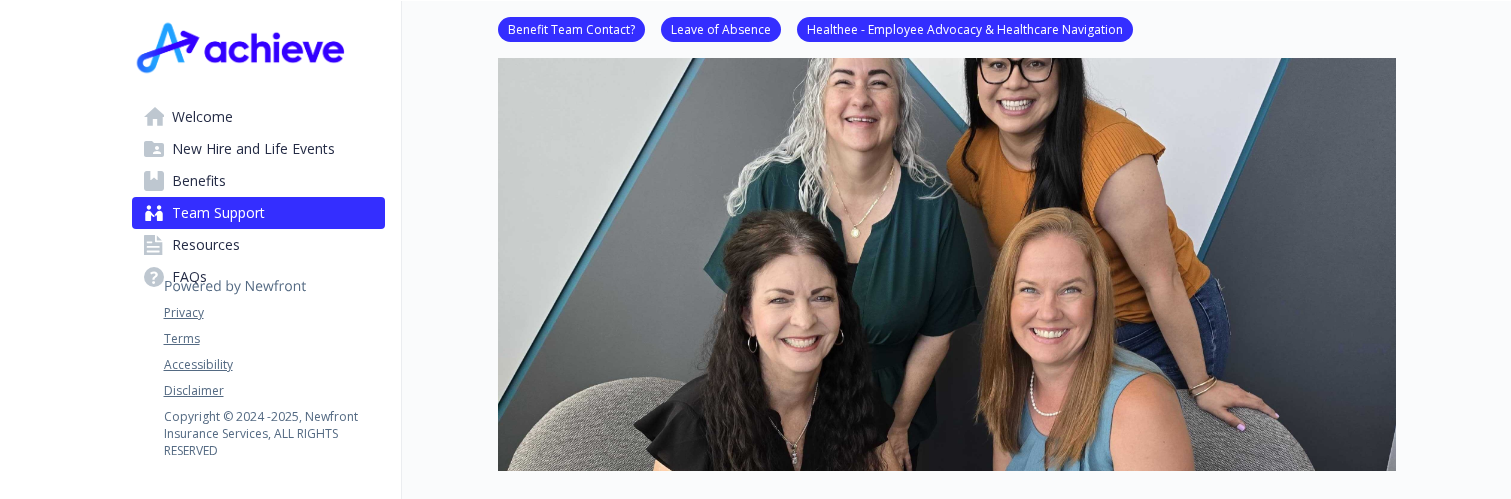 scroll, scrollTop: 0, scrollLeft: 0, axis: both 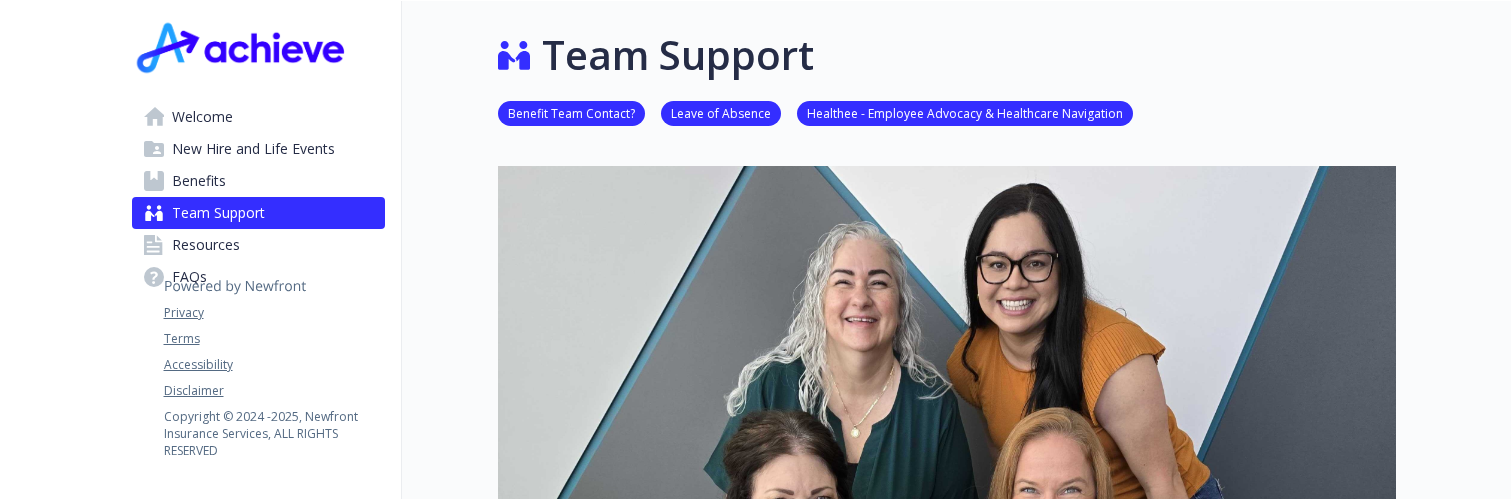 click on "Resources" at bounding box center [206, 245] 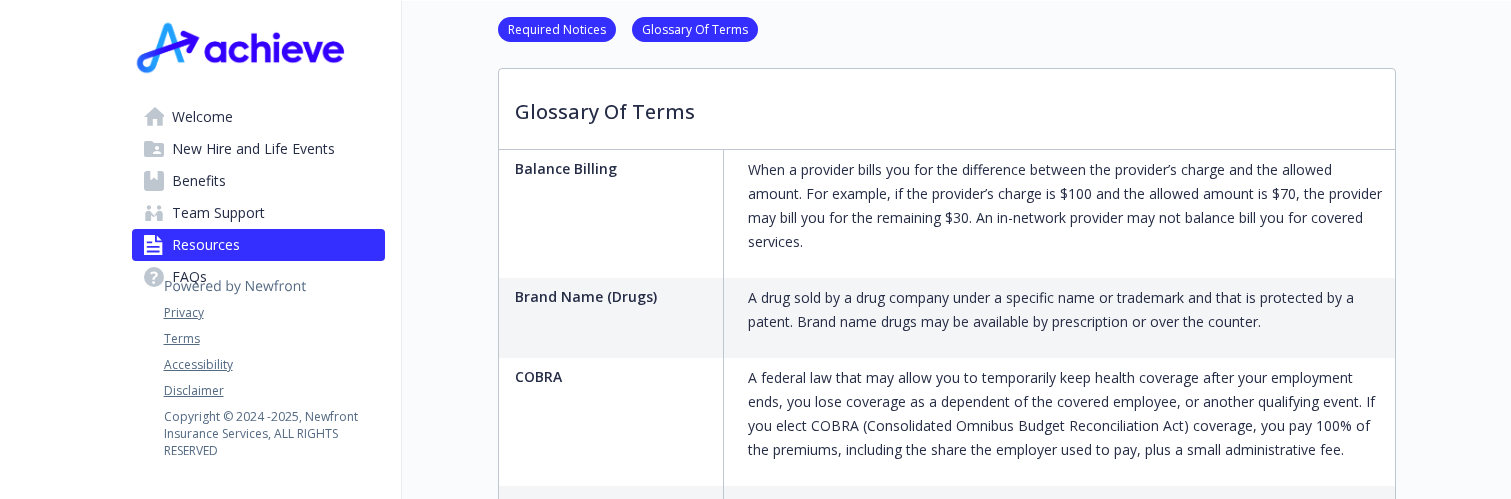 scroll, scrollTop: 1500, scrollLeft: 0, axis: vertical 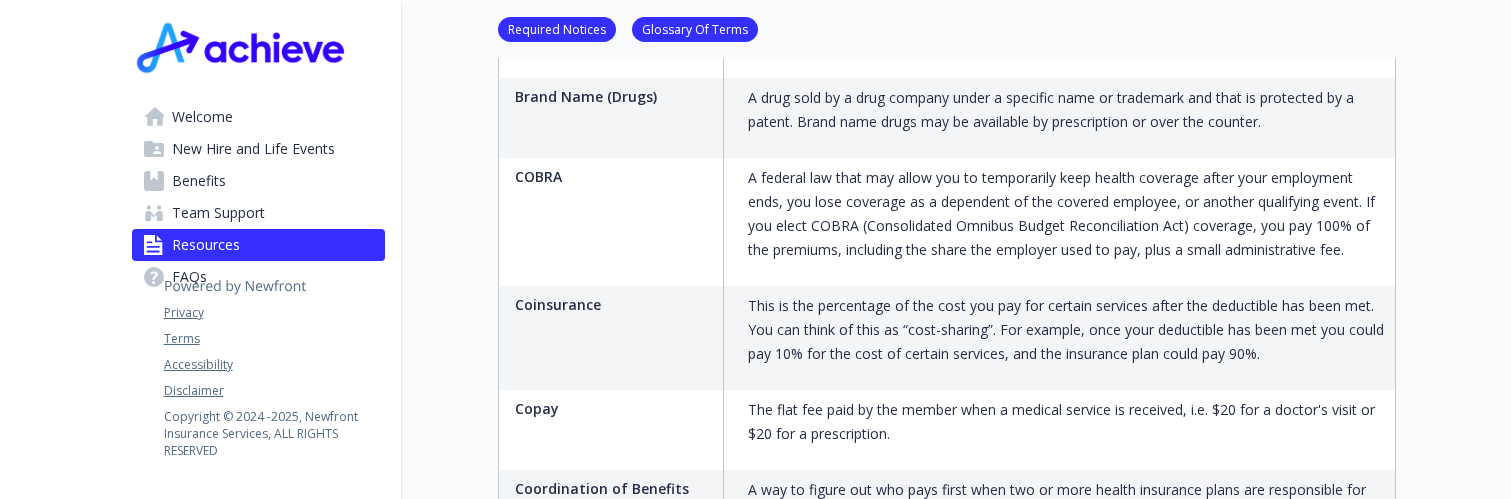 click on "Benefits" at bounding box center (199, 181) 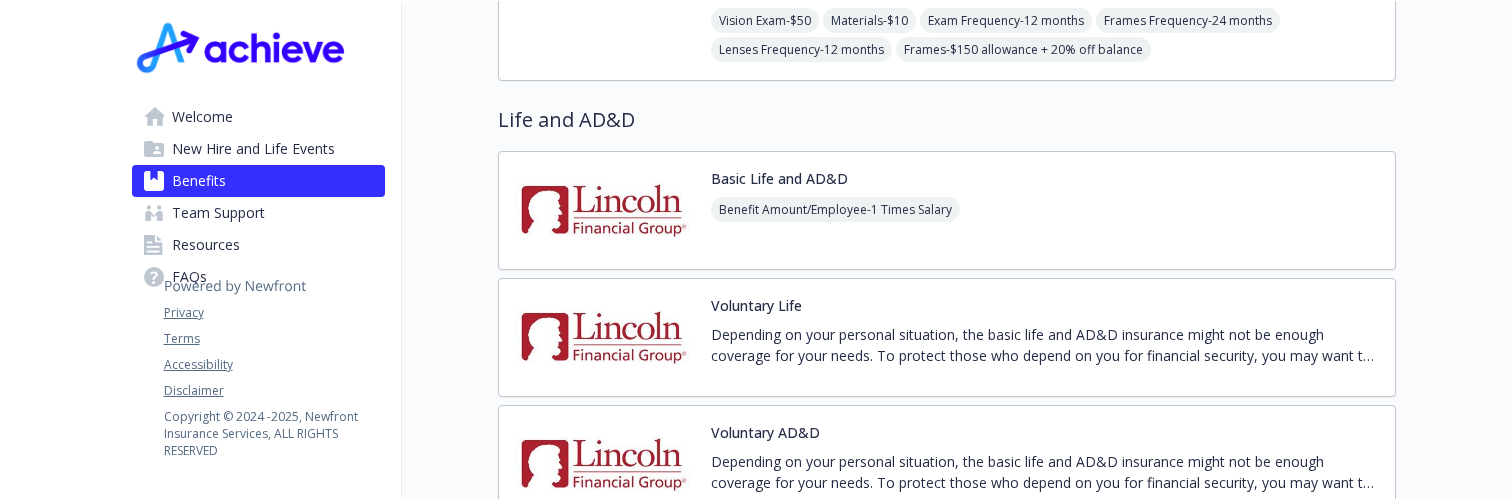 scroll, scrollTop: 1200, scrollLeft: 0, axis: vertical 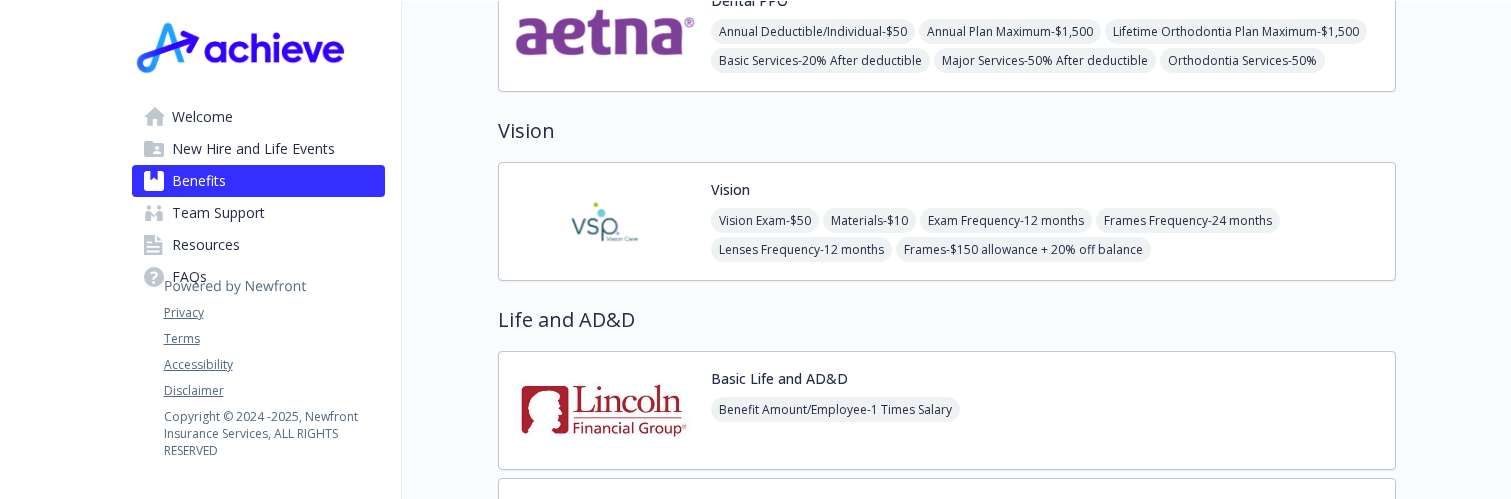 click at bounding box center [605, 221] 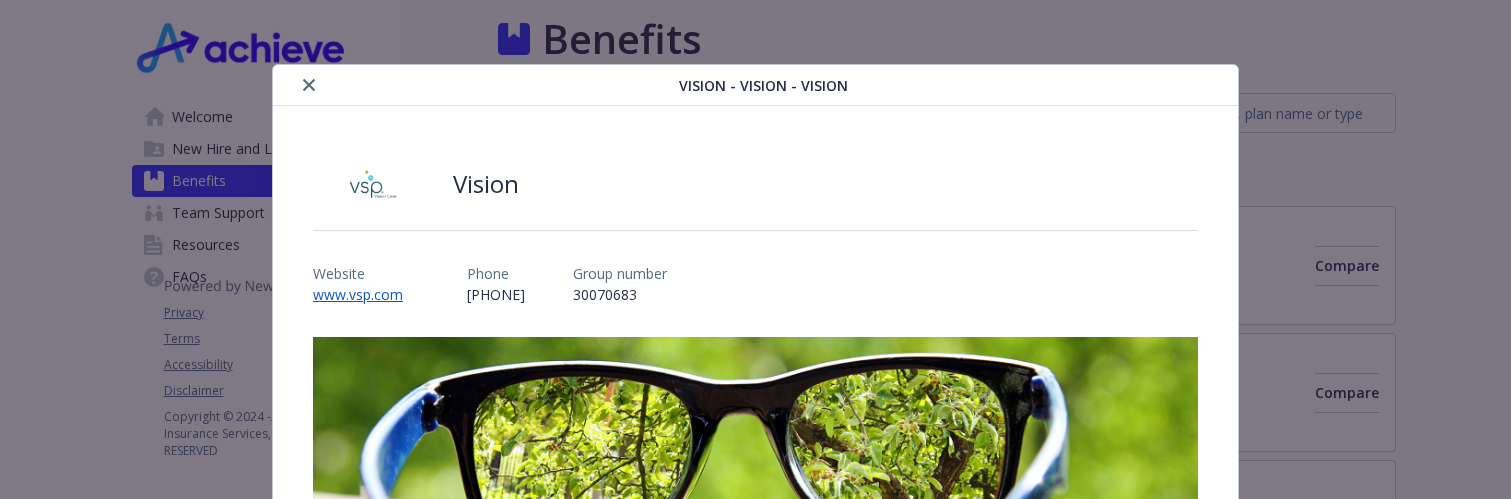 scroll, scrollTop: 1200, scrollLeft: 0, axis: vertical 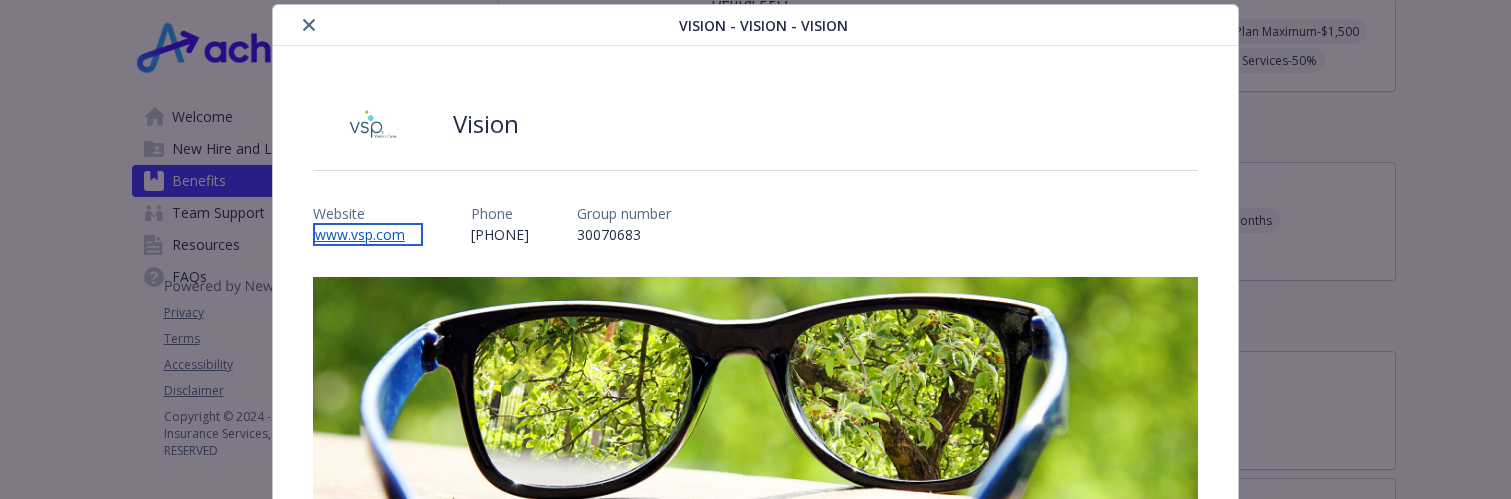 click on "www.vsp.com" at bounding box center [368, 234] 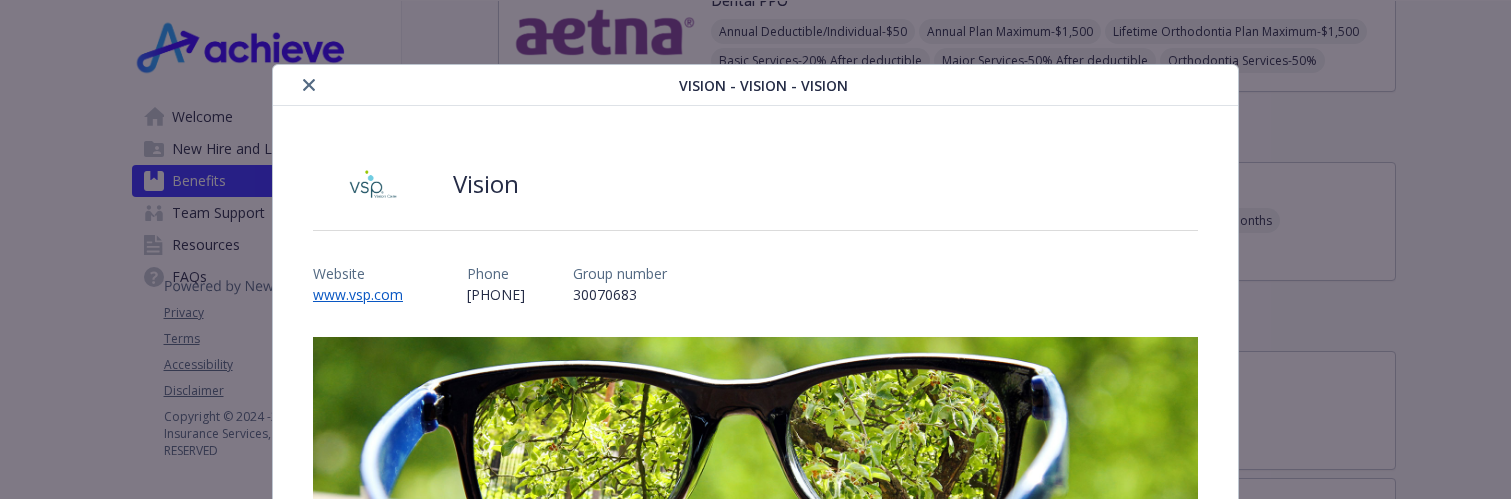 click 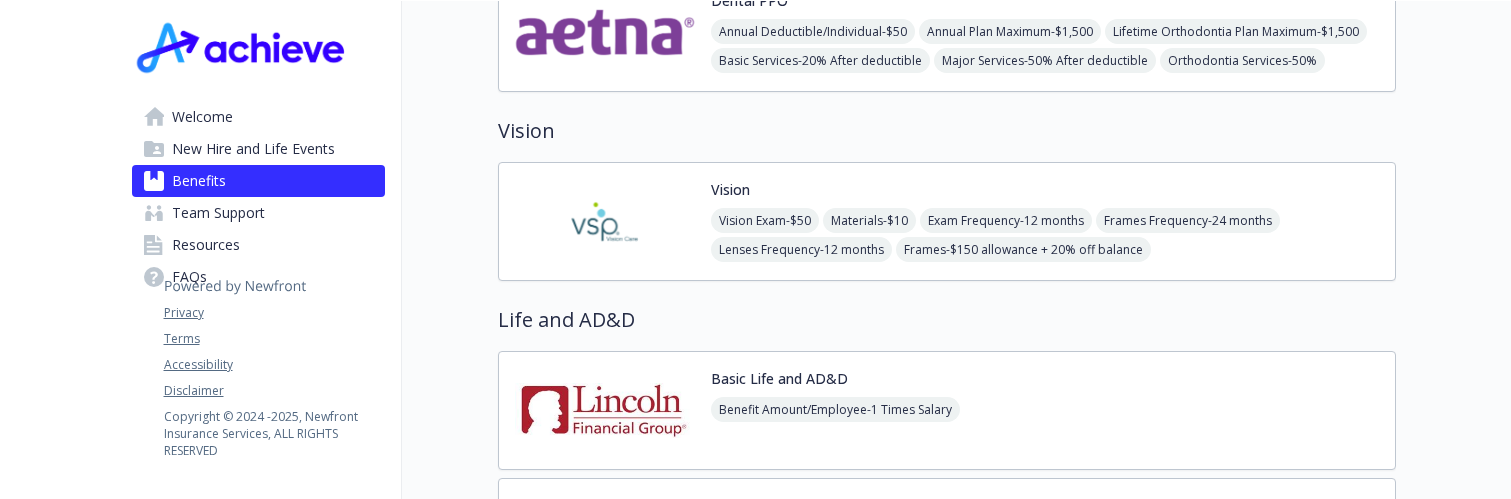 scroll, scrollTop: 900, scrollLeft: 0, axis: vertical 